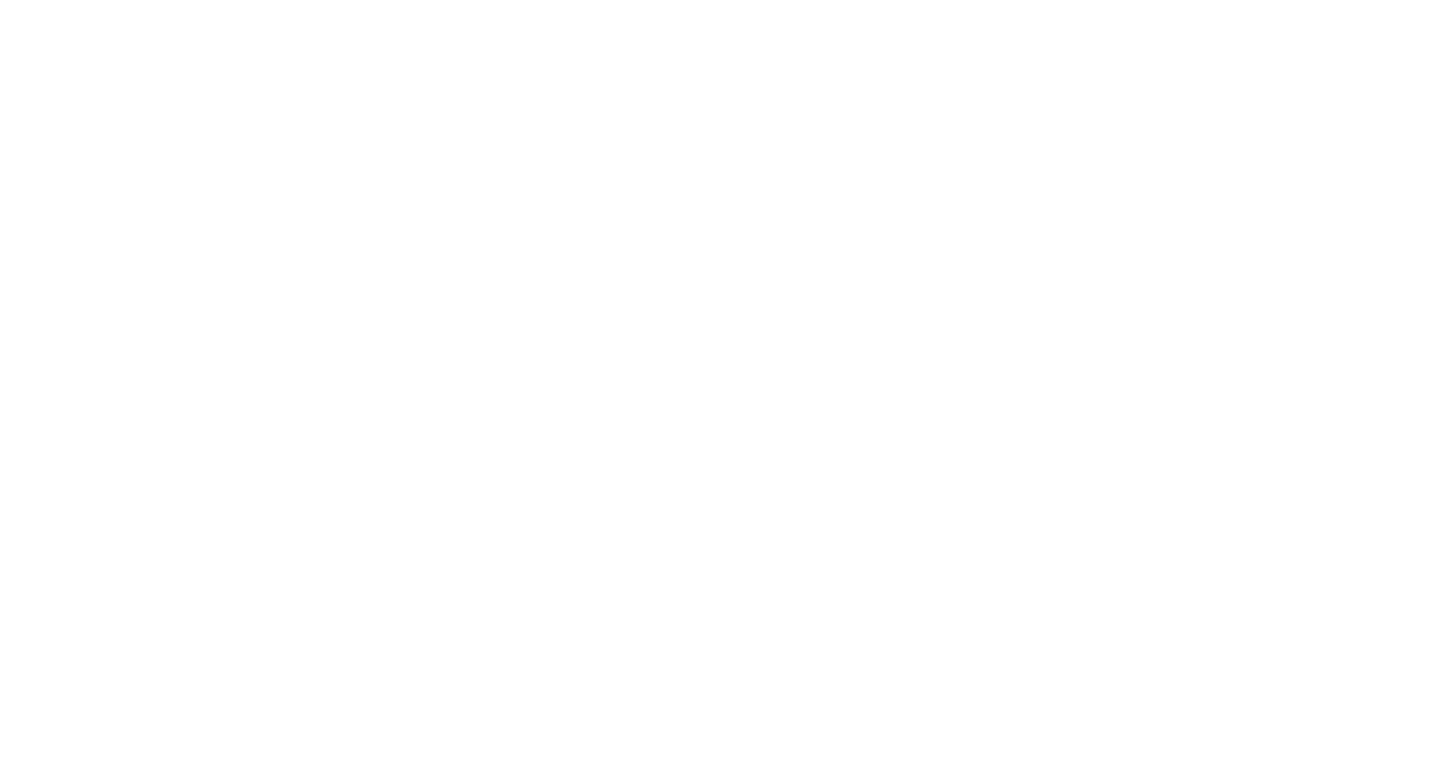 scroll, scrollTop: 0, scrollLeft: 0, axis: both 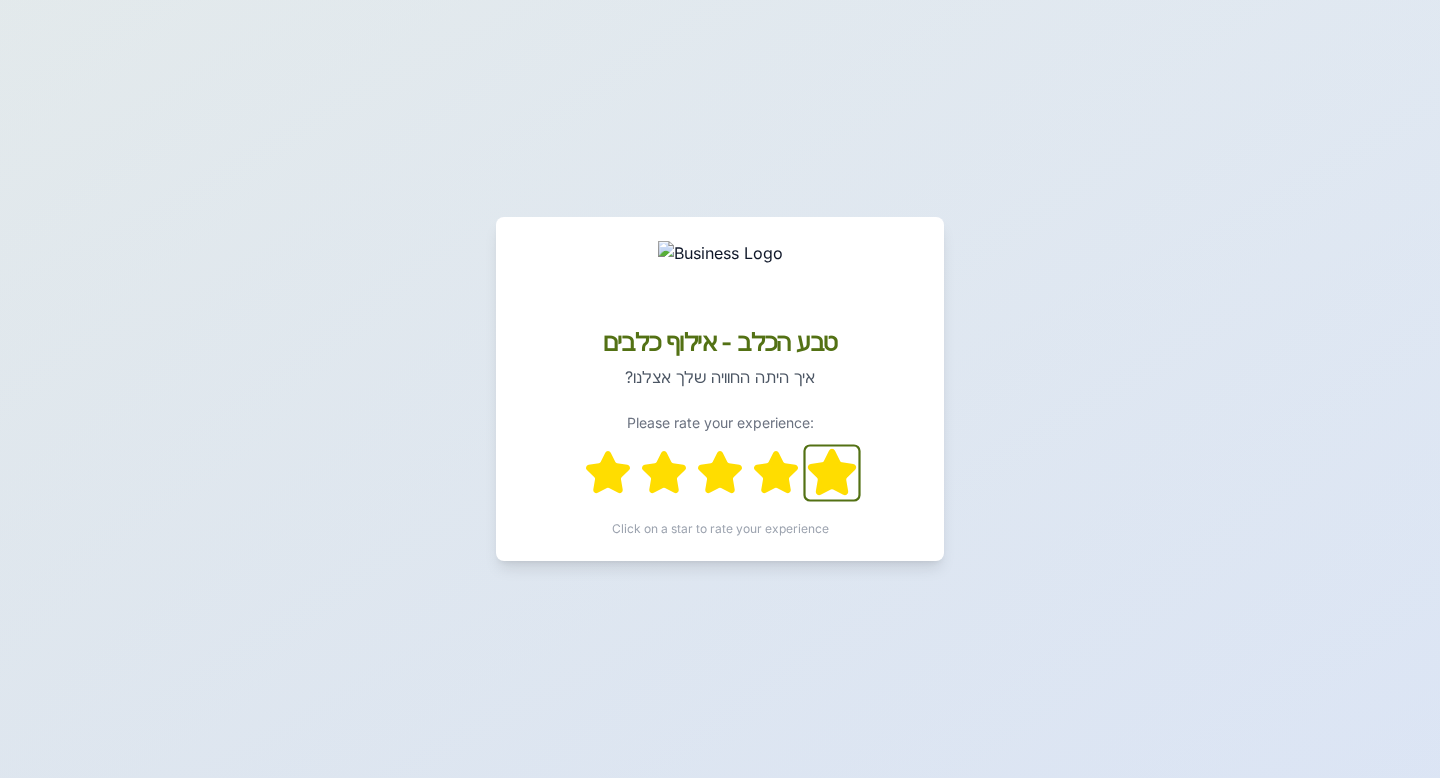 click 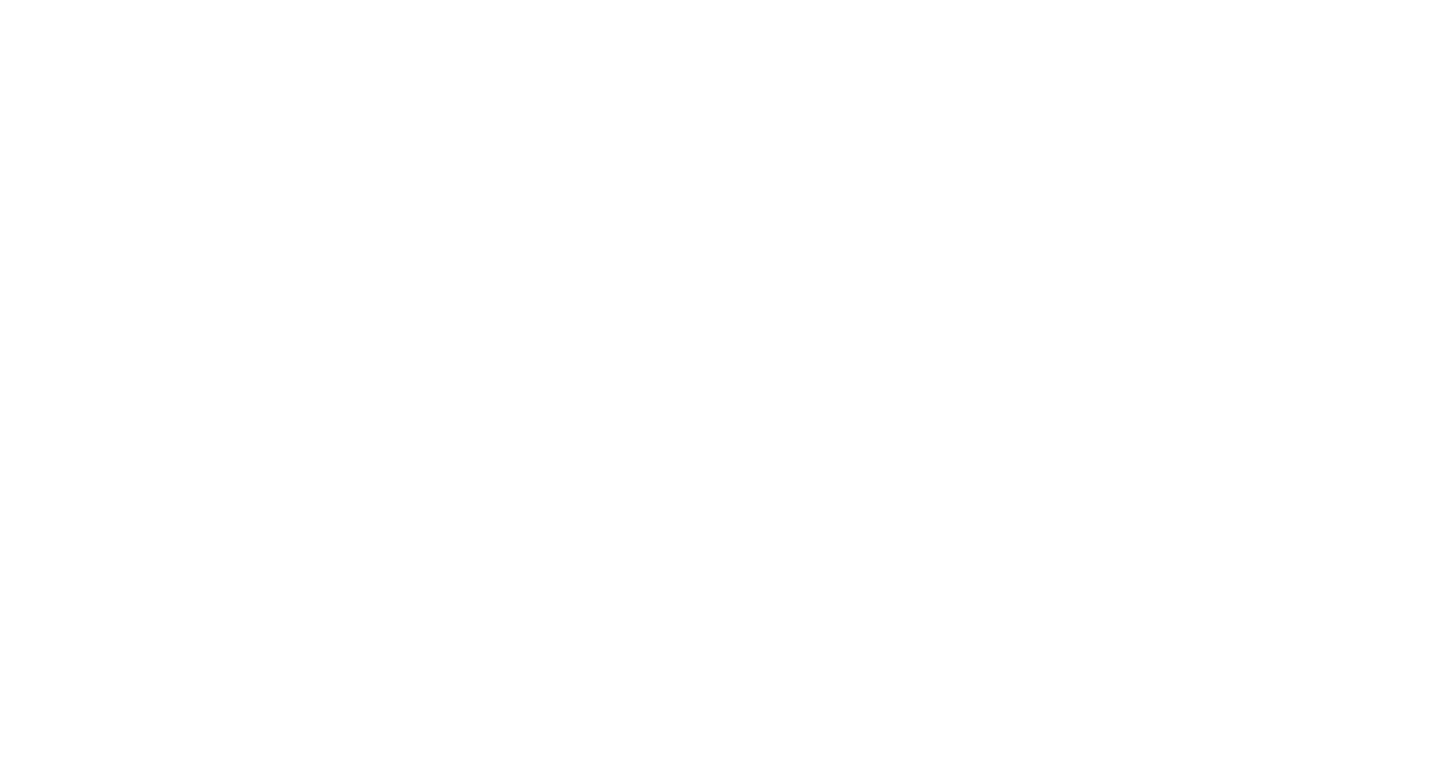 scroll, scrollTop: 0, scrollLeft: 0, axis: both 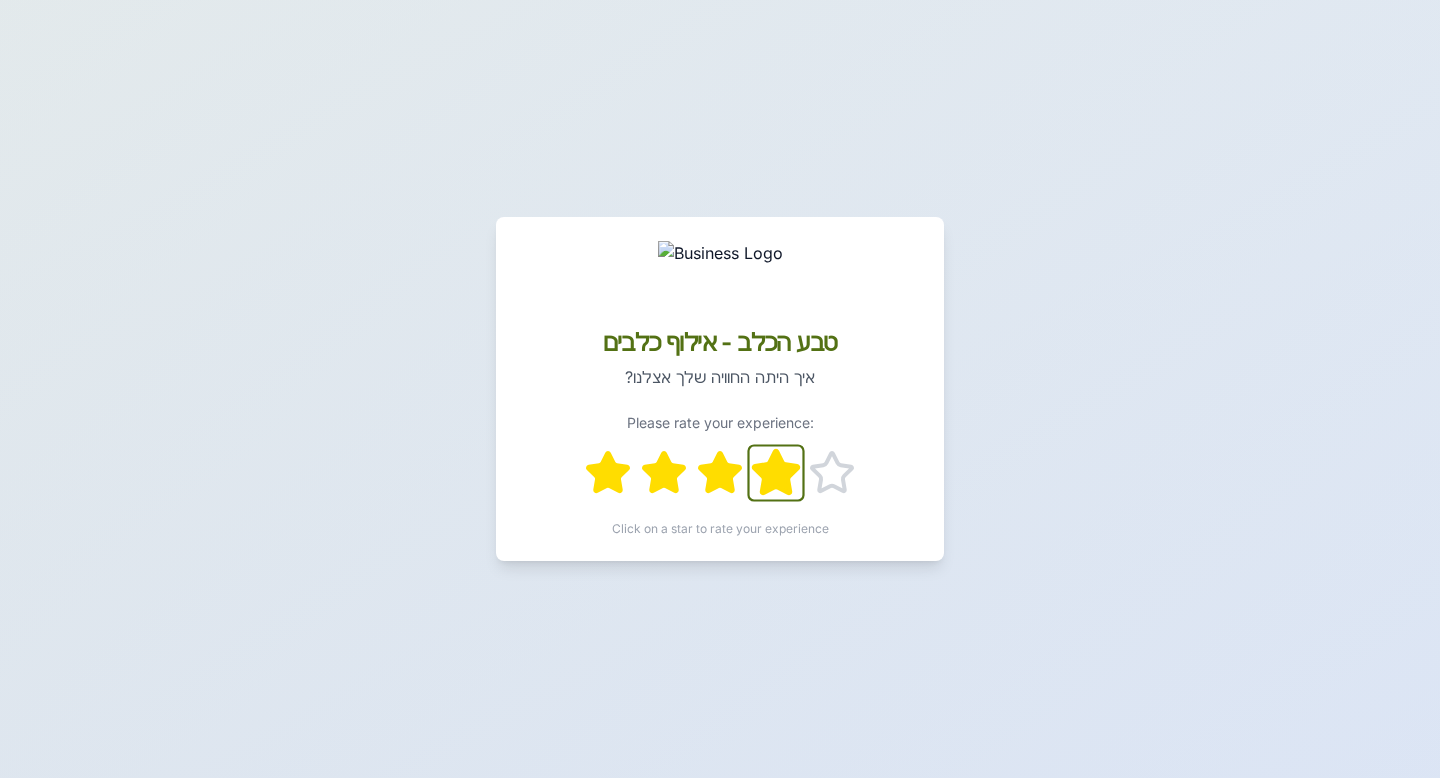 click 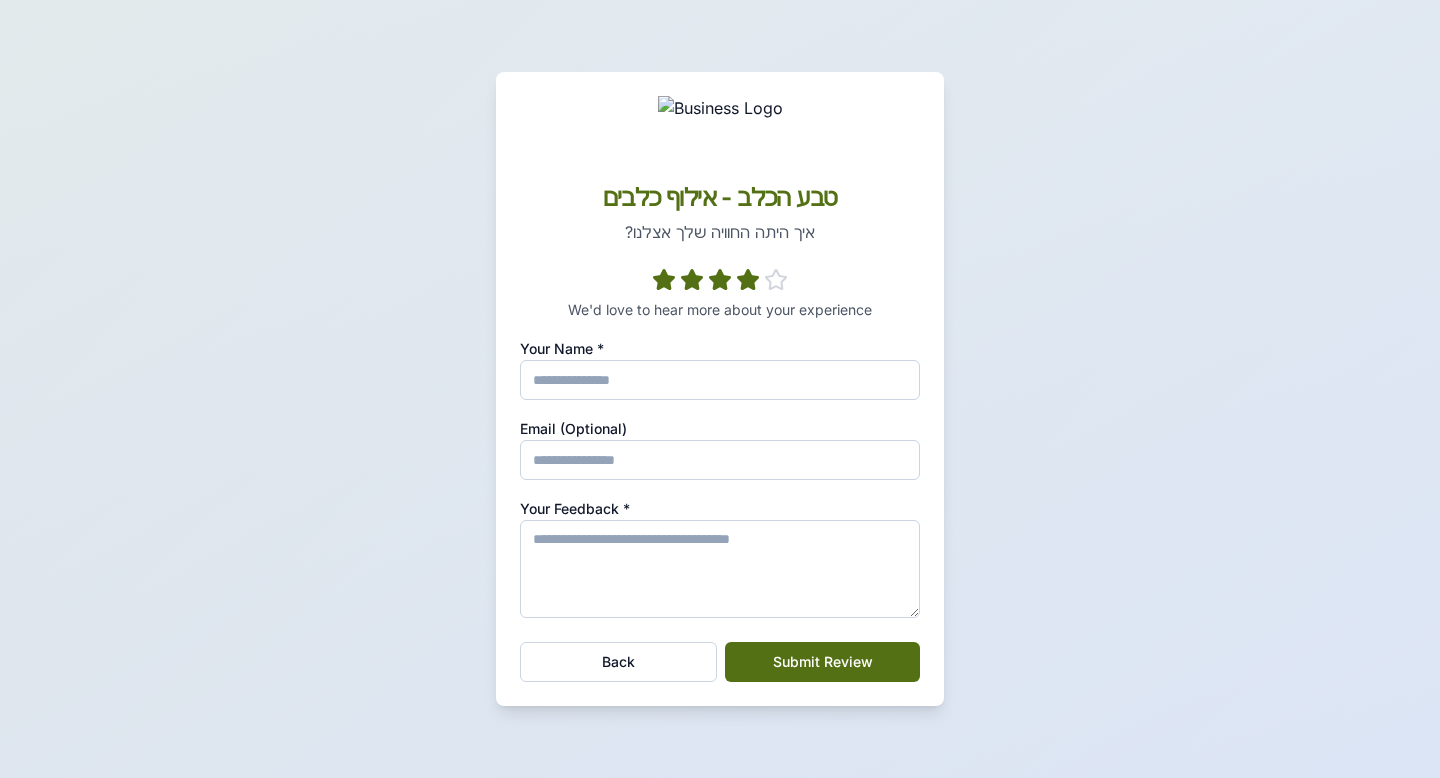 click on "We'd love to hear more about your experience Your Name * Email (Optional) Your Feedback * Back Submit Review" at bounding box center [720, 487] 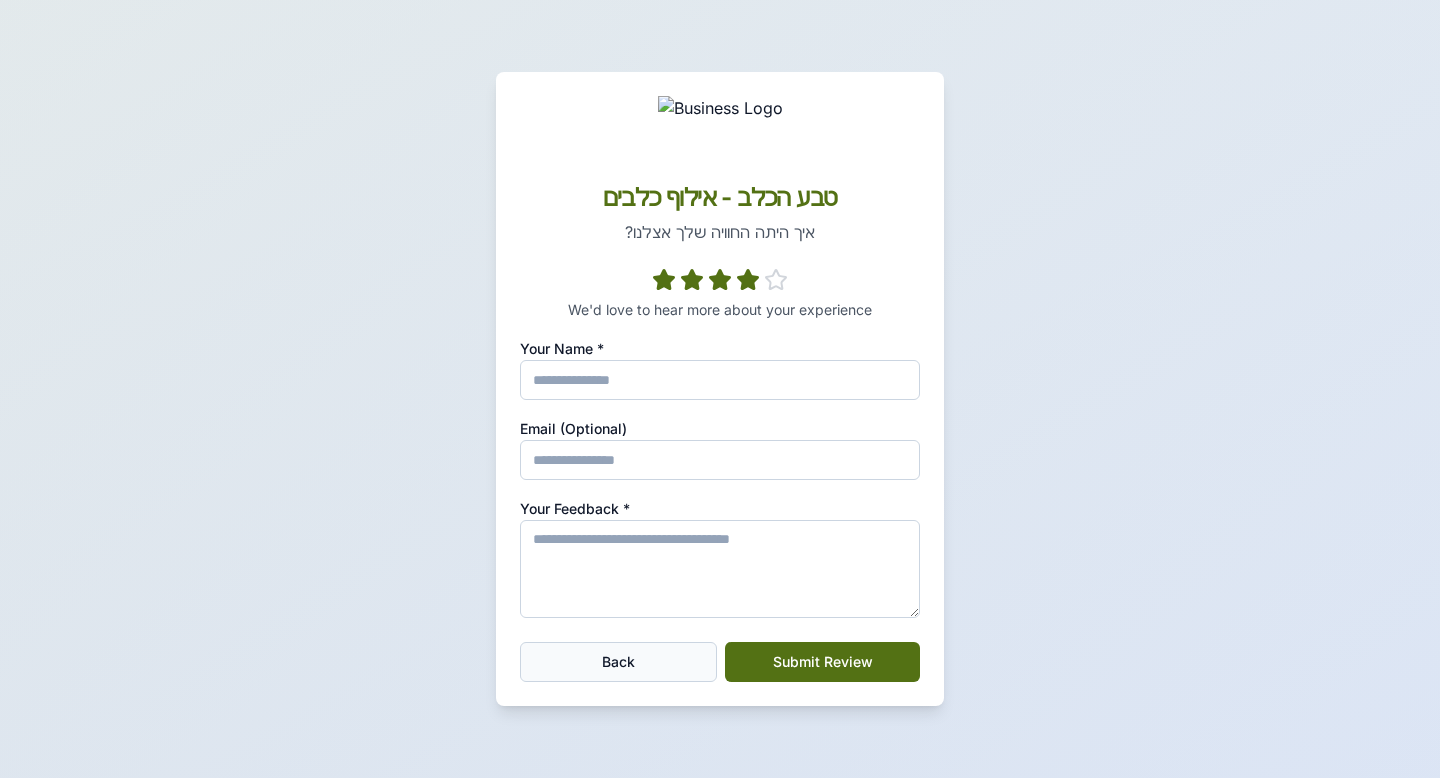 click on "Back" at bounding box center [618, 662] 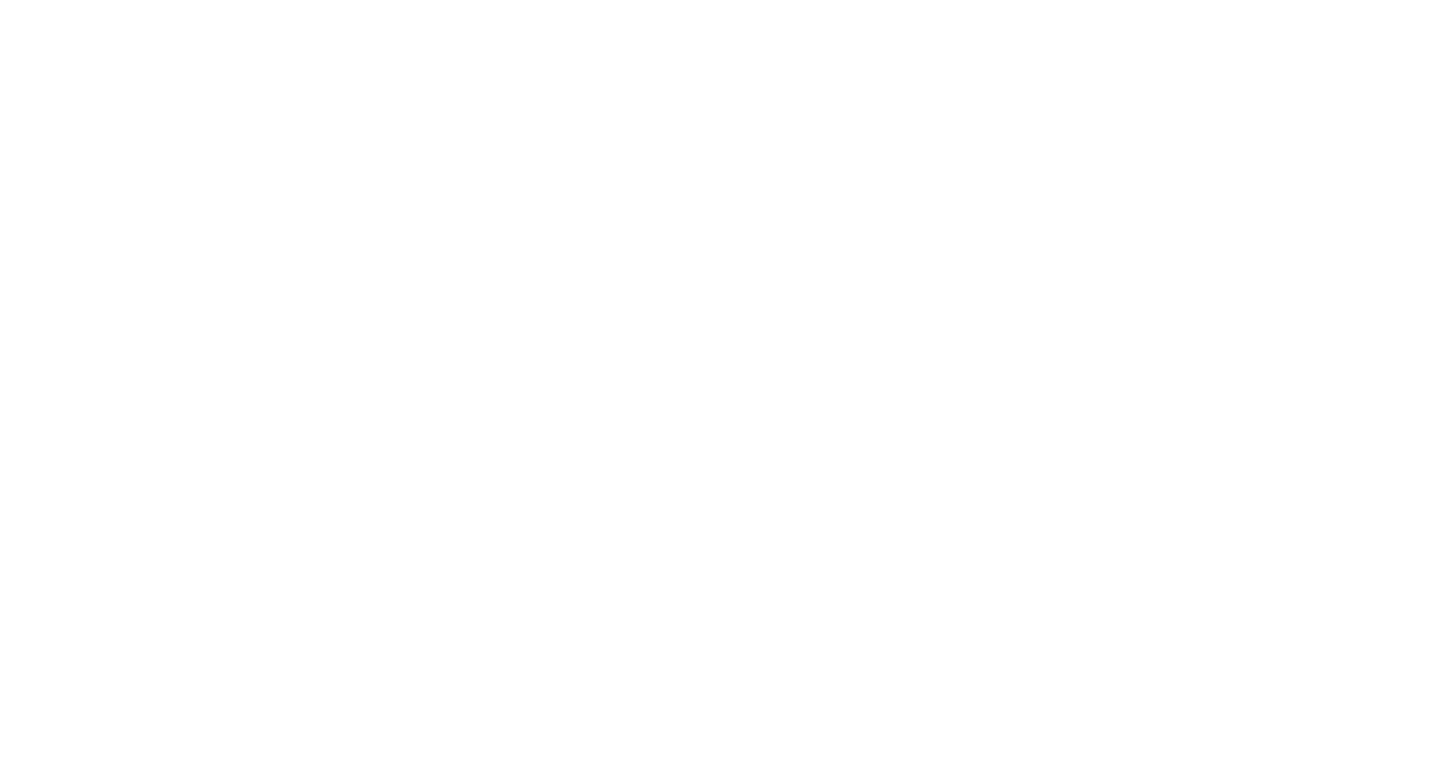 scroll, scrollTop: 0, scrollLeft: 0, axis: both 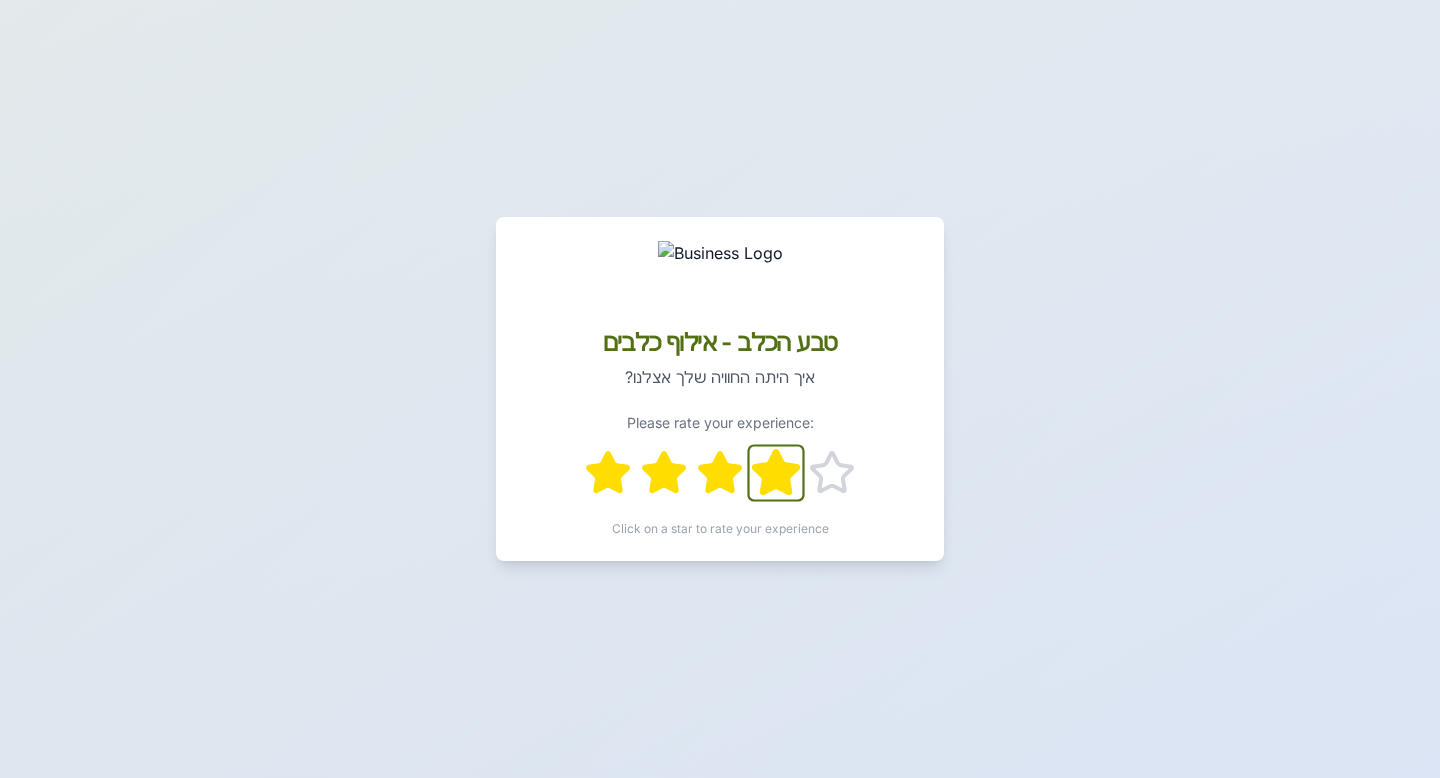 click 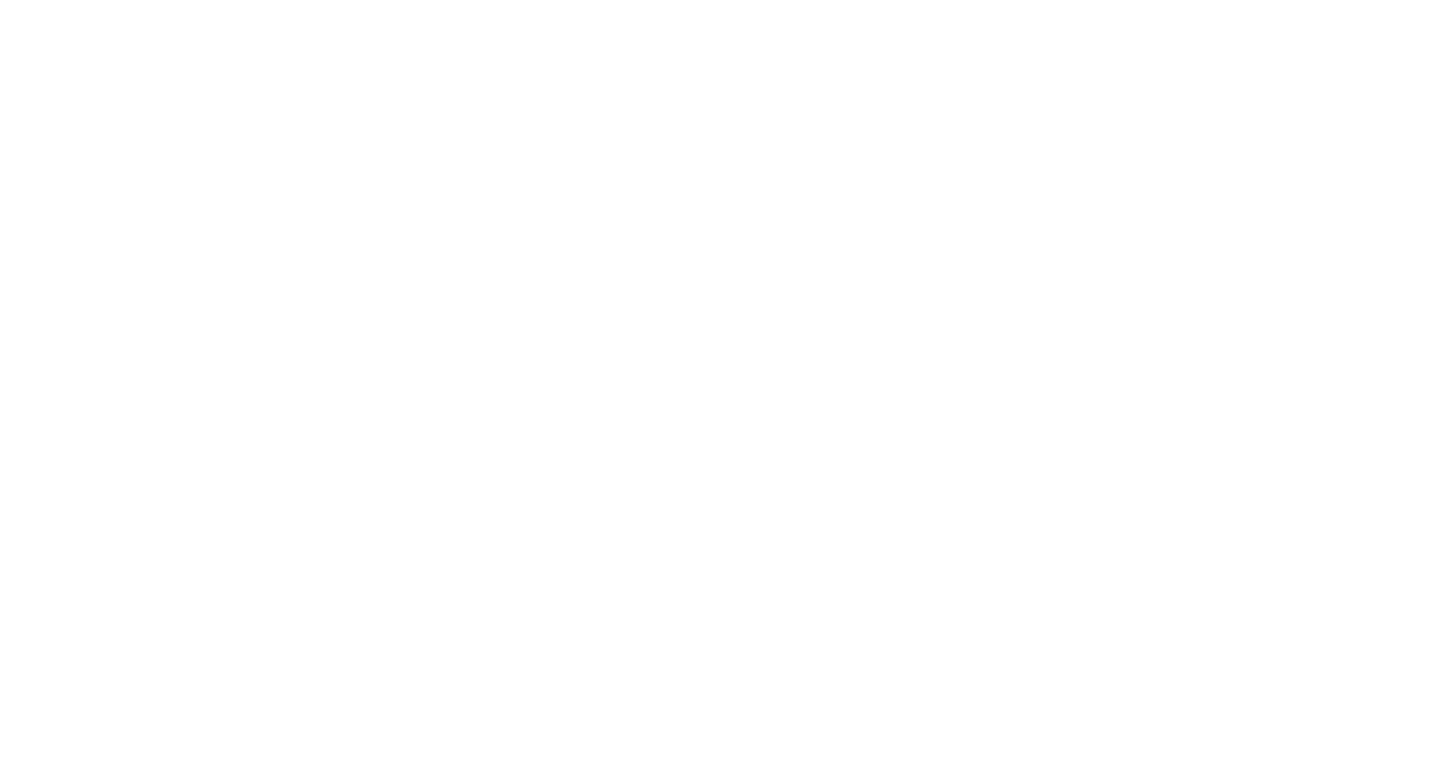 scroll, scrollTop: 0, scrollLeft: 0, axis: both 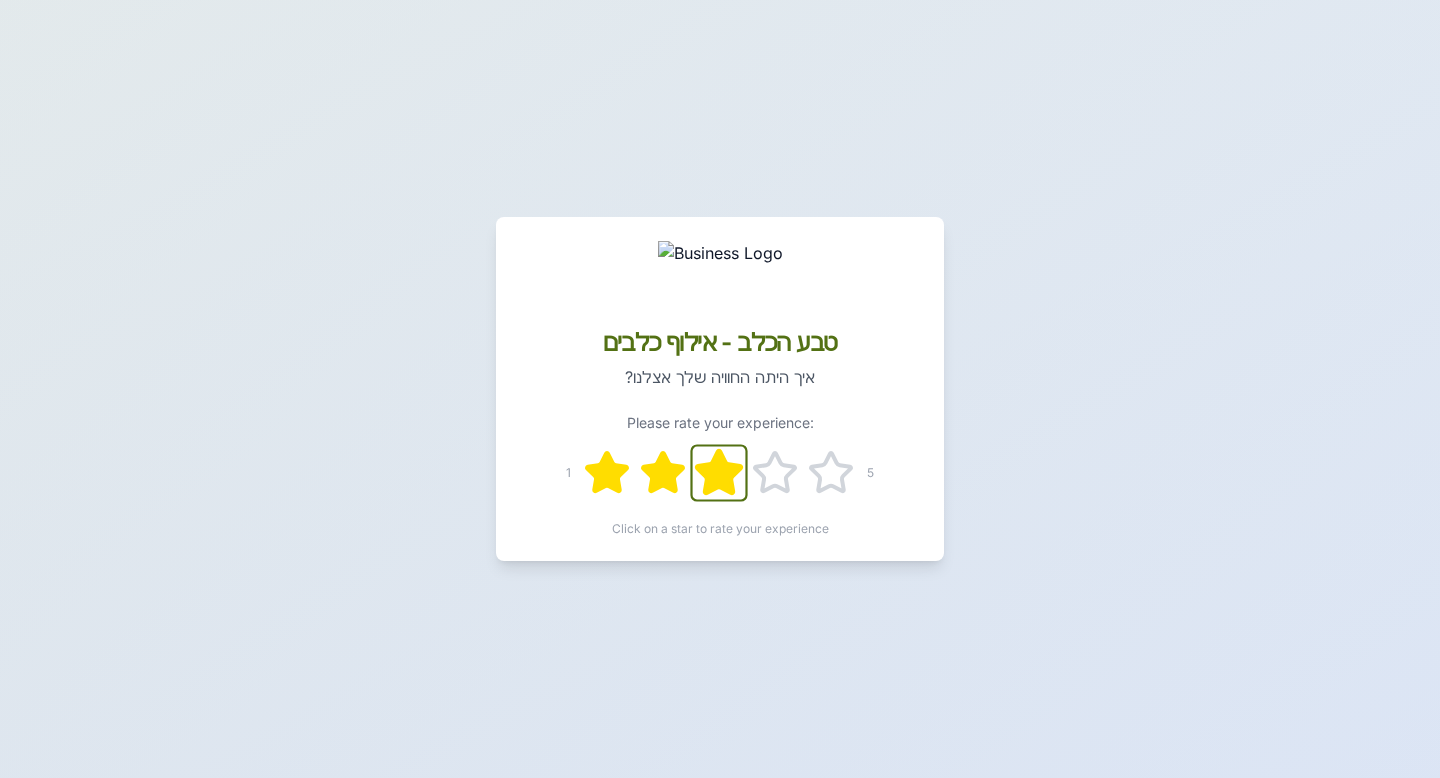 click 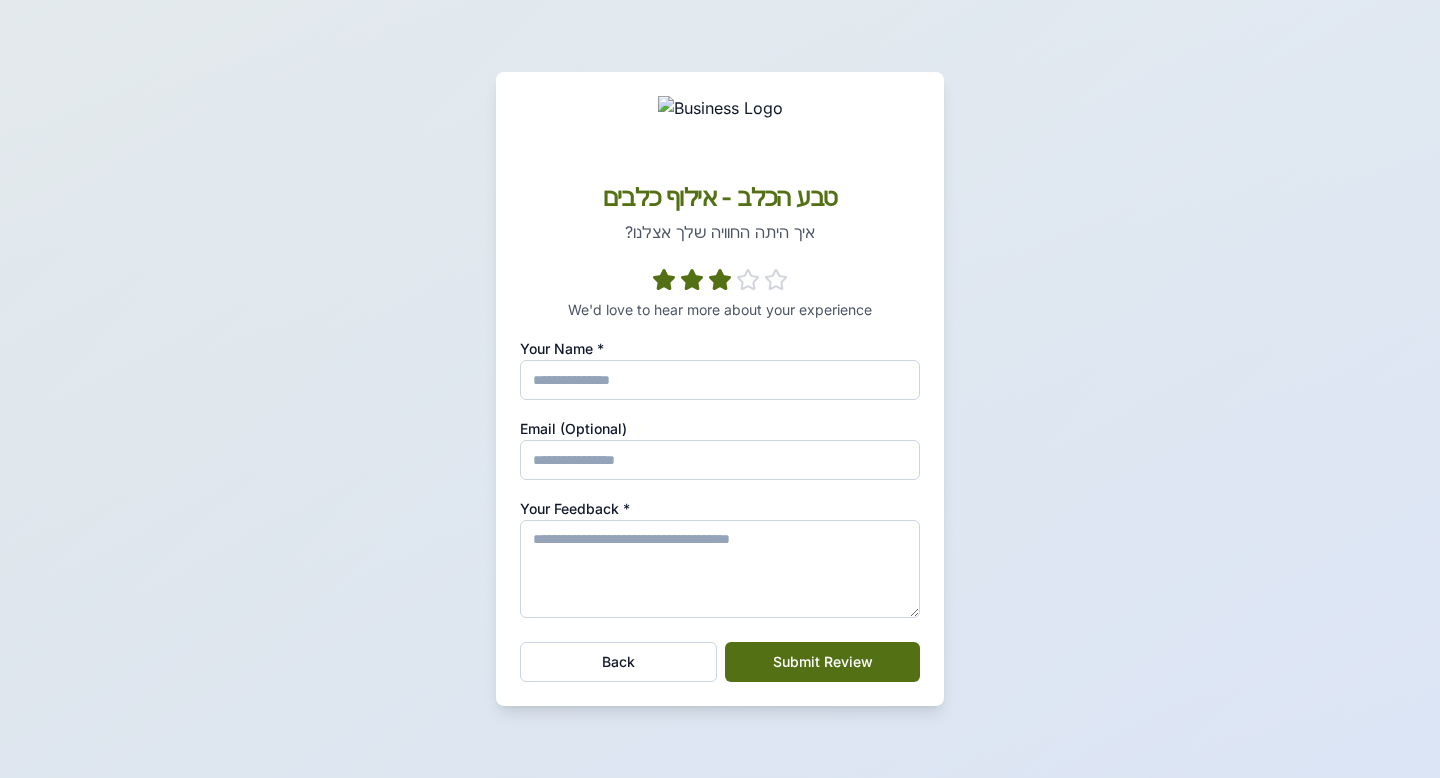 click on "Your Name *" at bounding box center (720, 380) 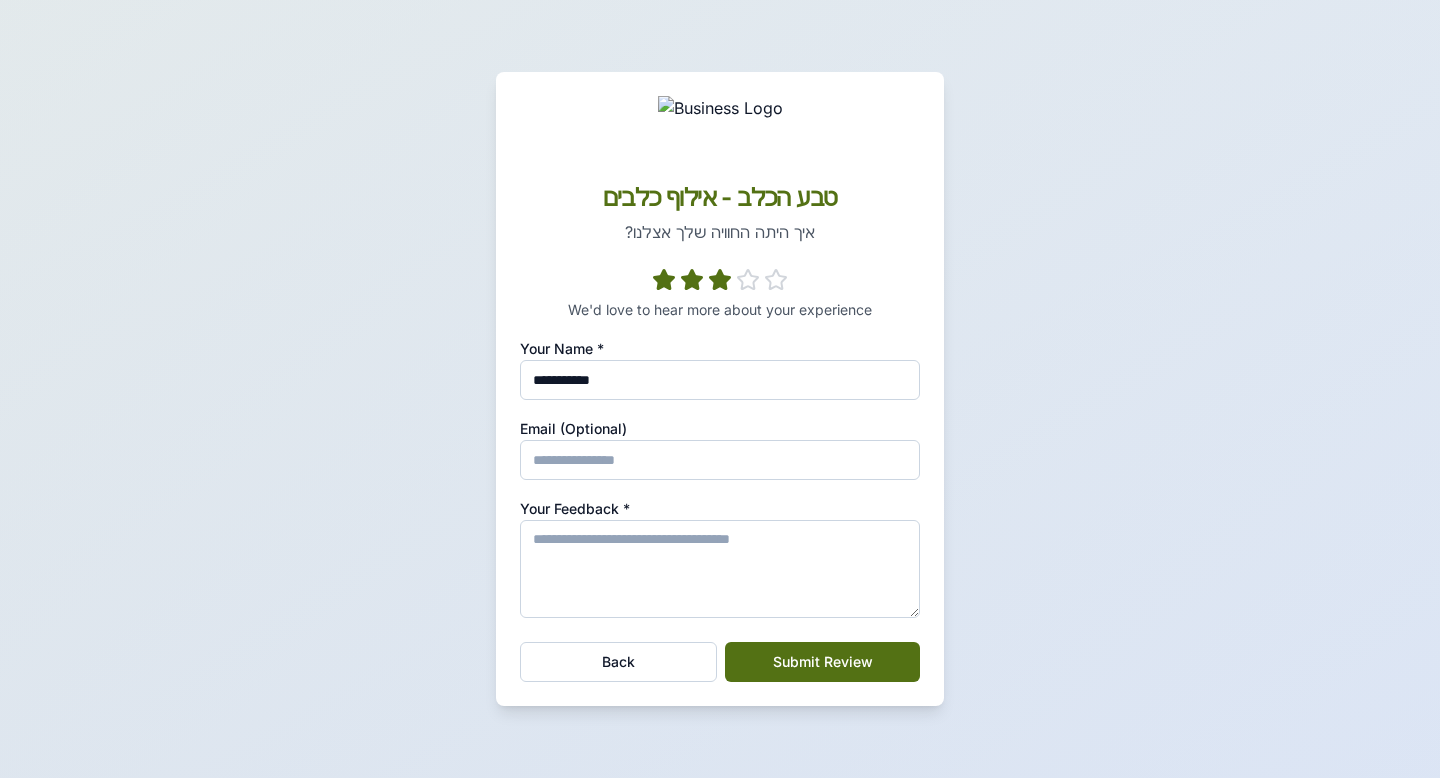 click on "Email (Optional)" at bounding box center [720, 460] 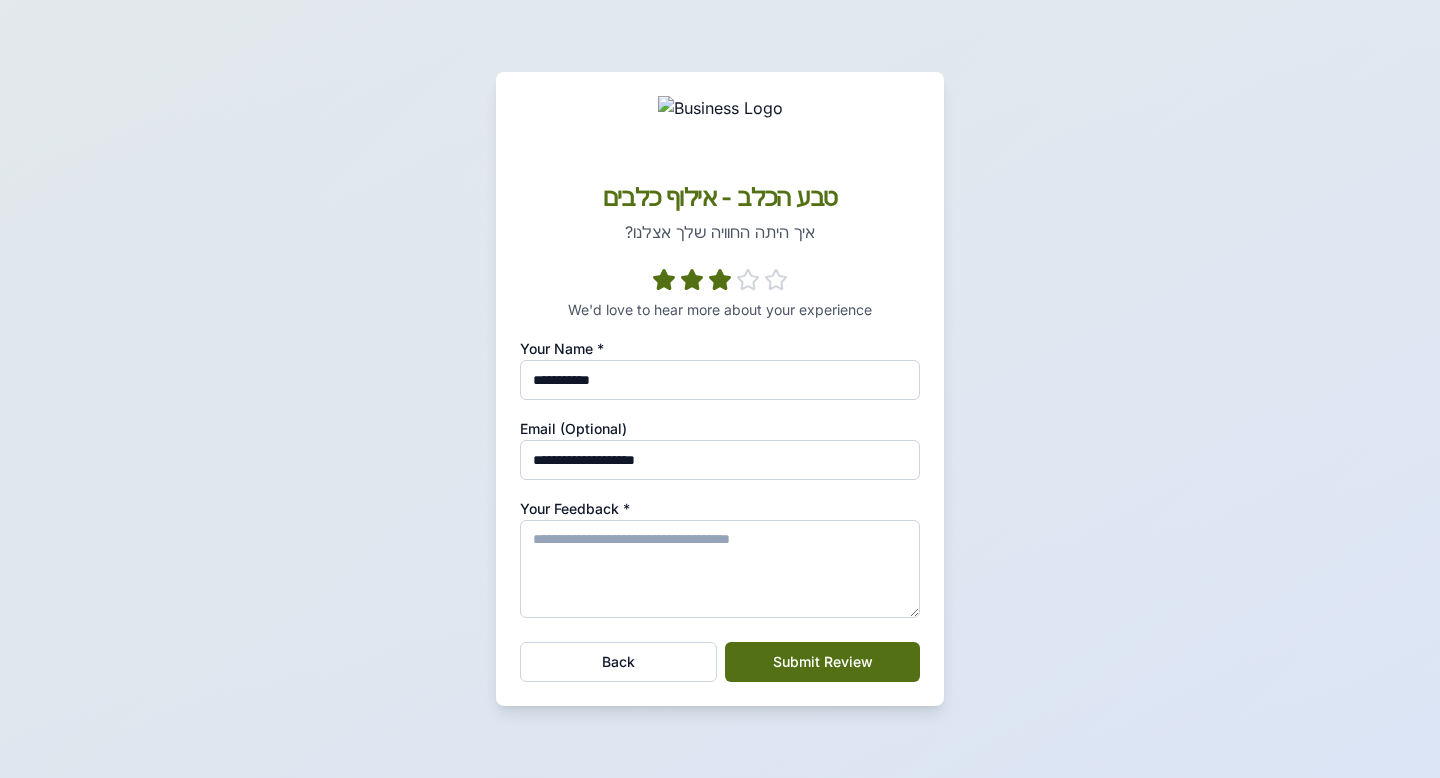 click on "Your Feedback *" at bounding box center (720, 569) 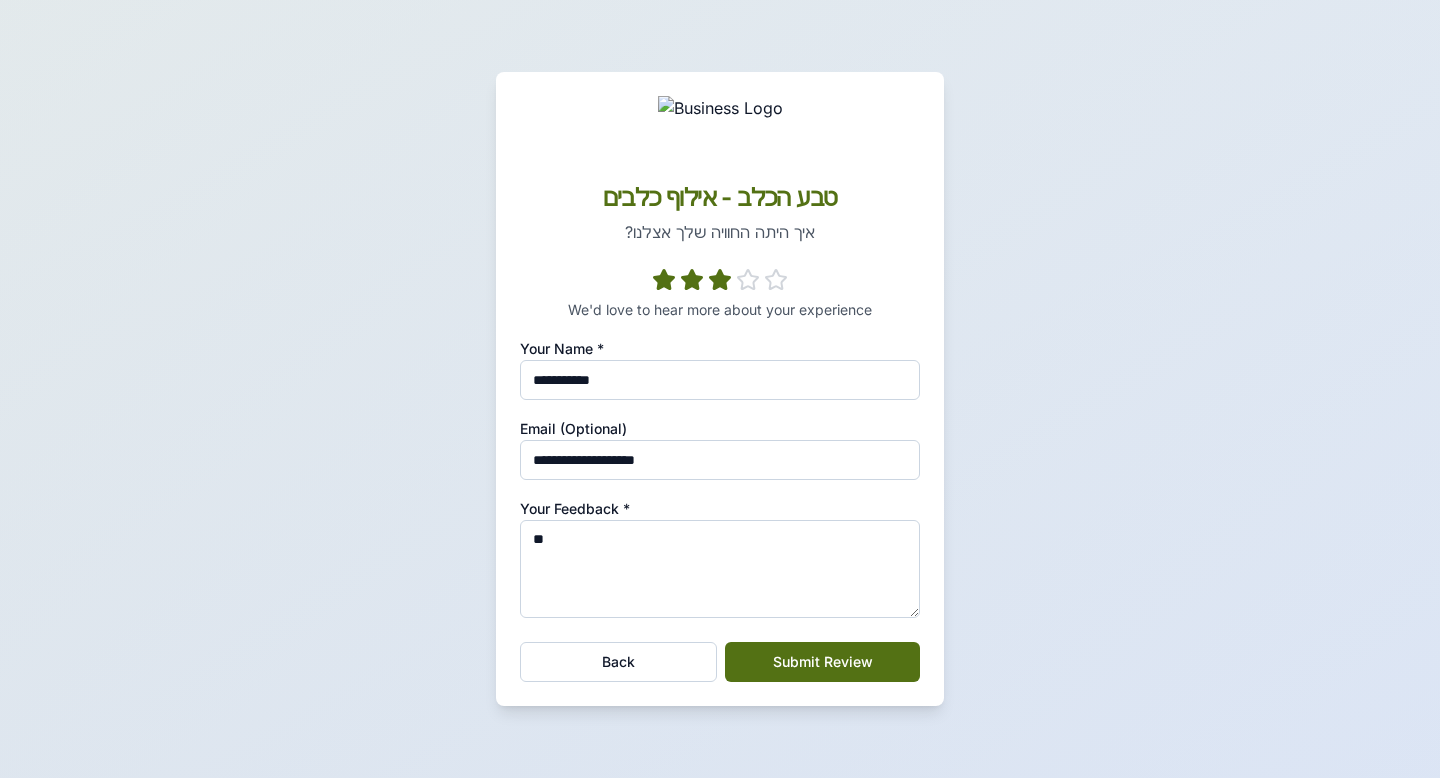 type on "*" 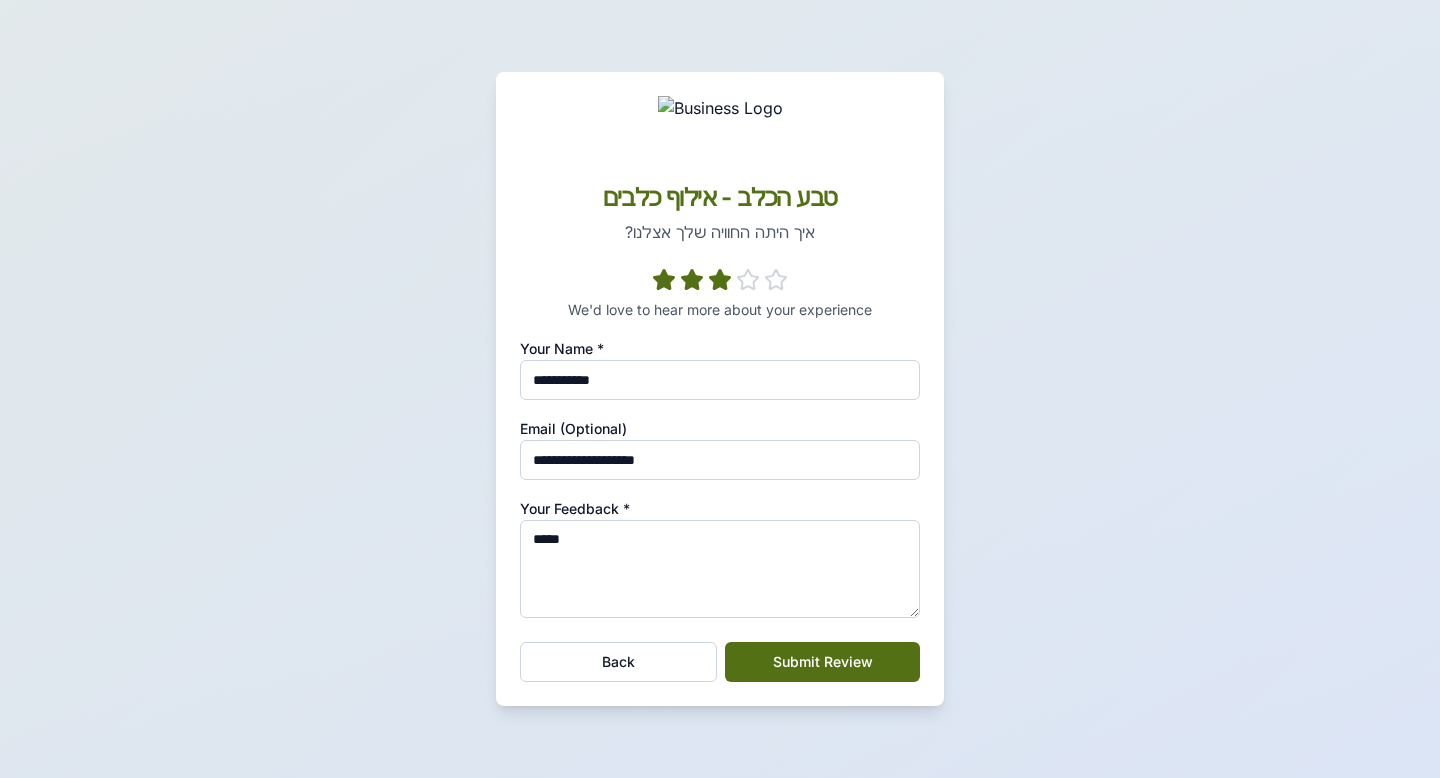 type on "*****" 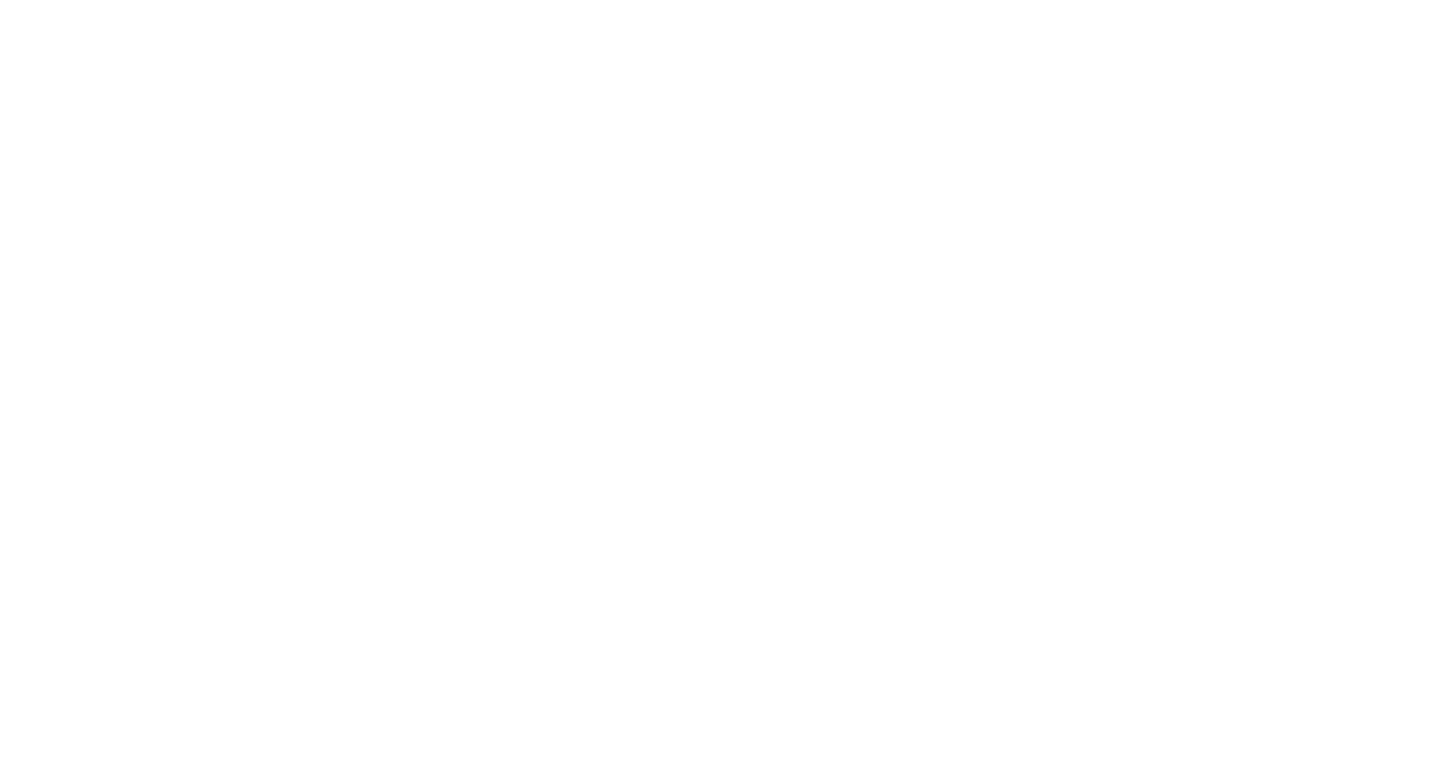 scroll, scrollTop: 0, scrollLeft: 0, axis: both 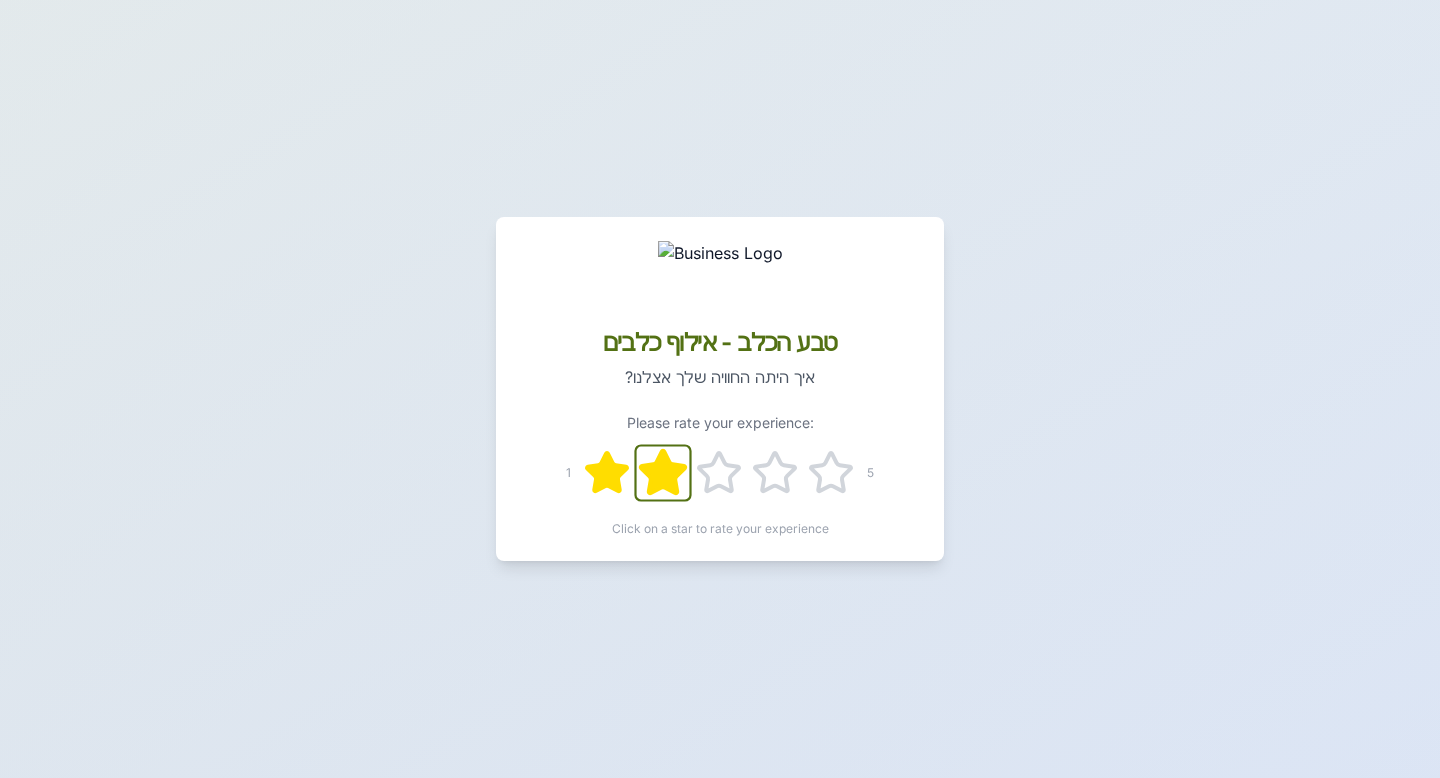 click 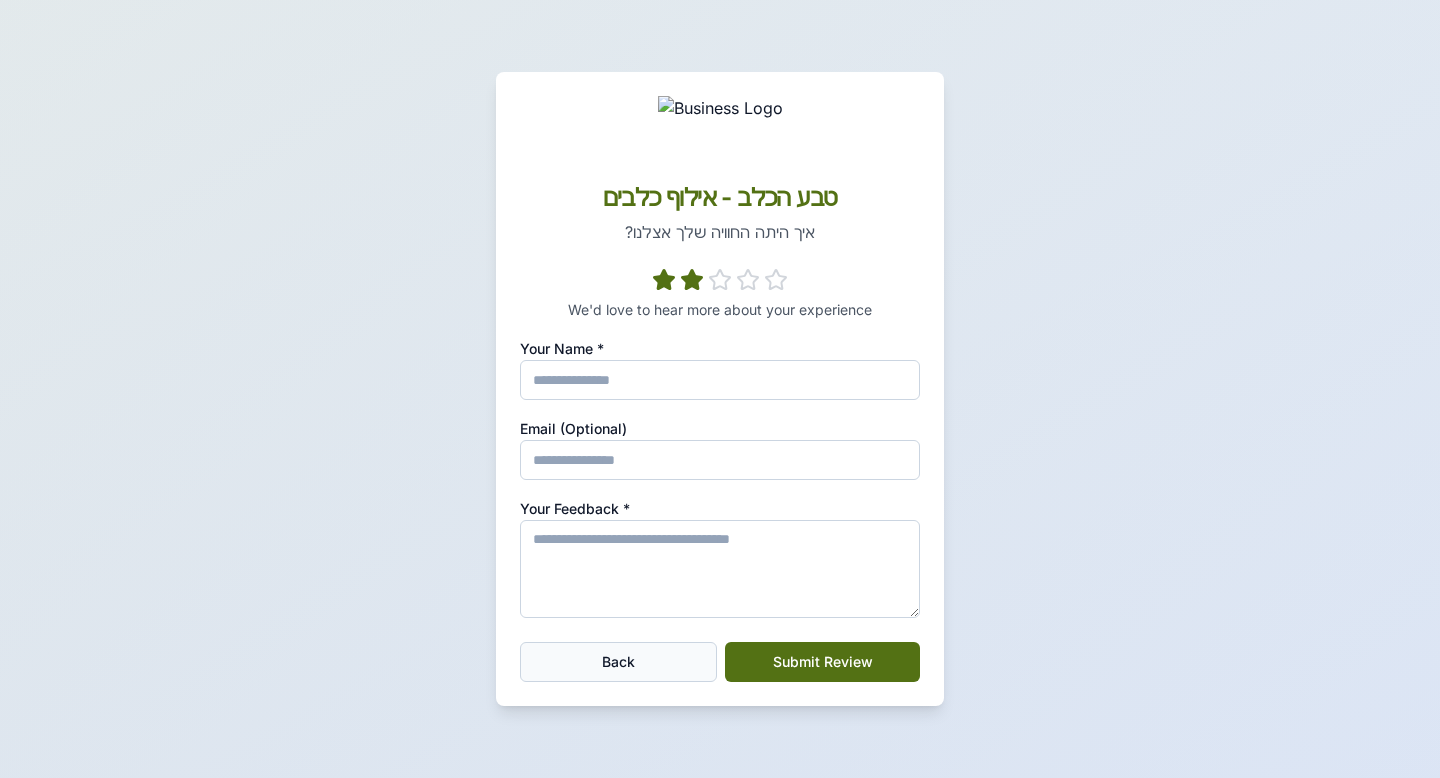 click on "Back" at bounding box center (618, 662) 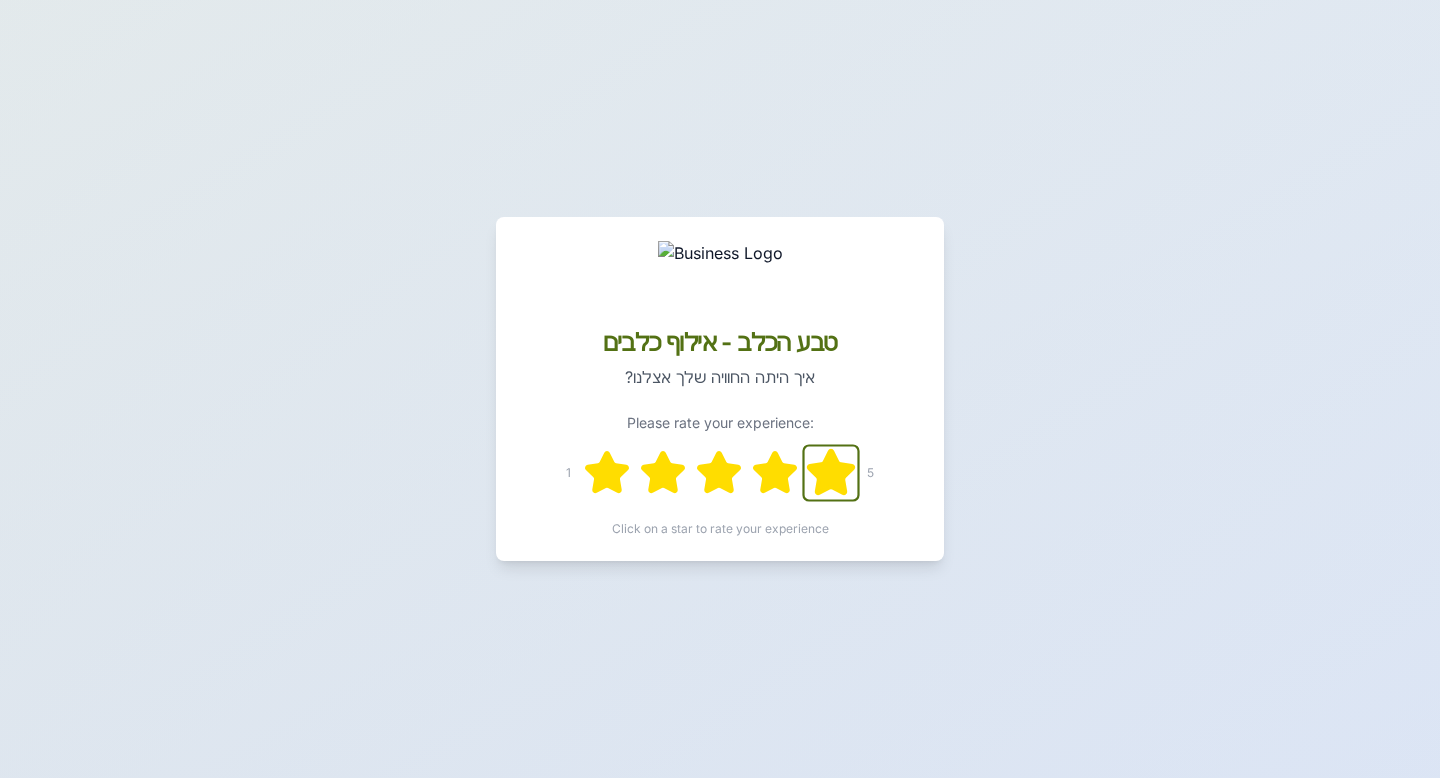 click 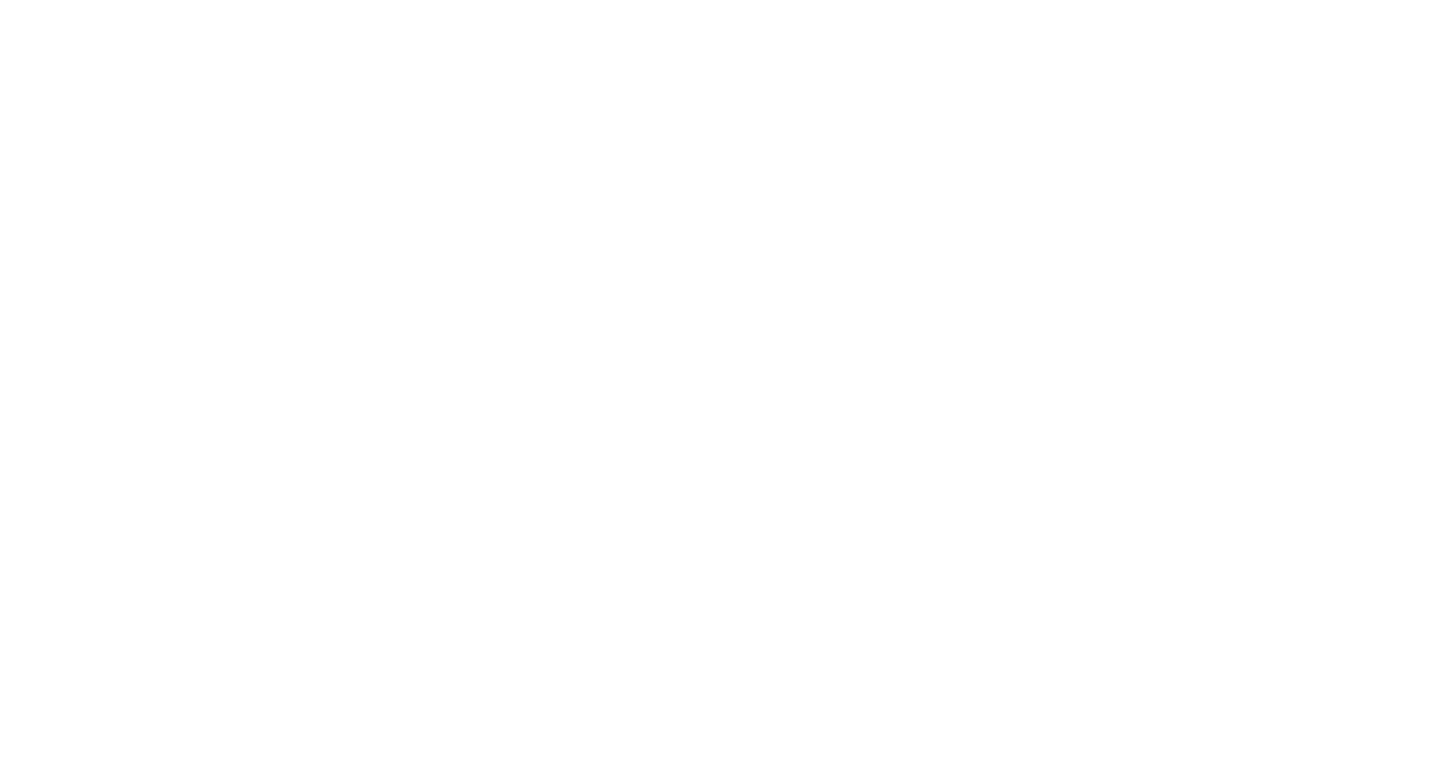 scroll, scrollTop: 0, scrollLeft: 0, axis: both 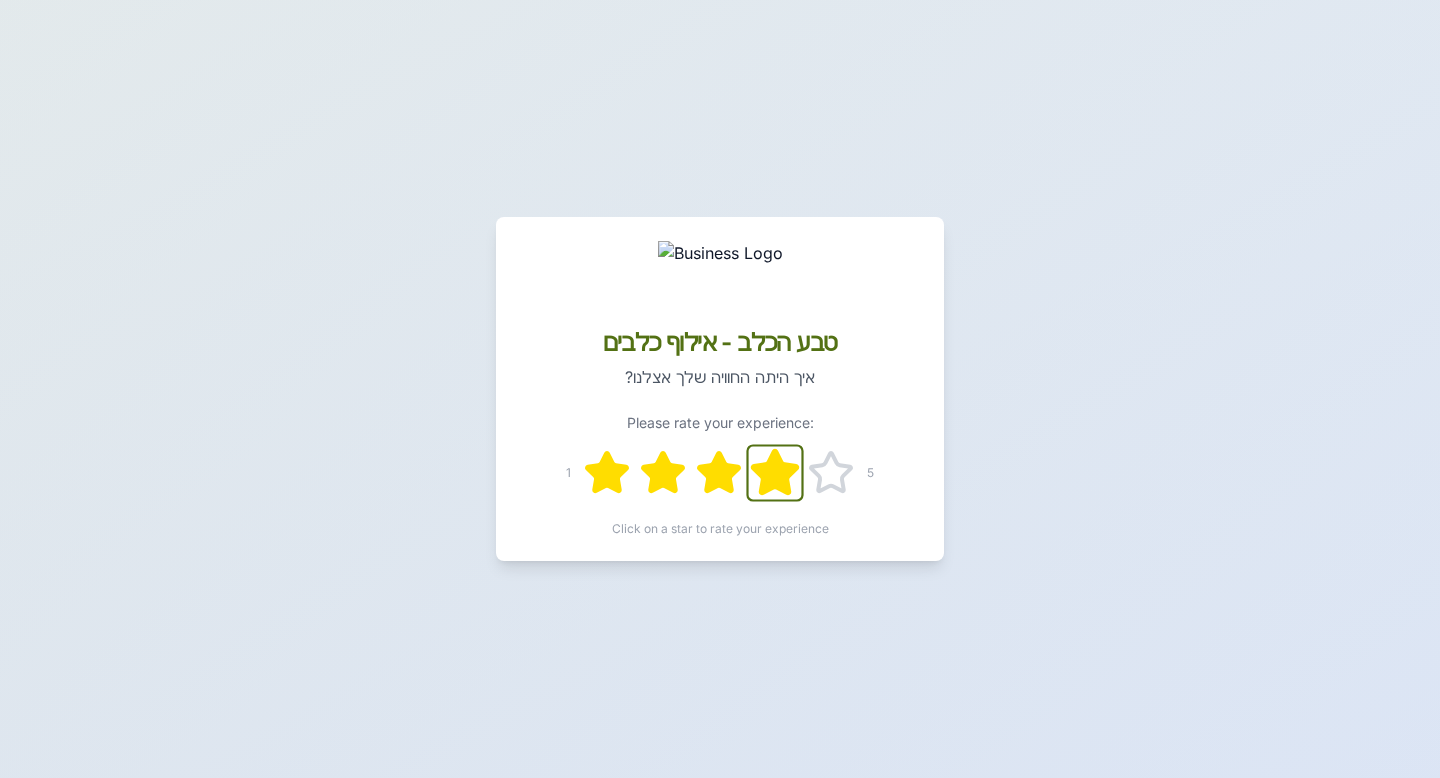 click 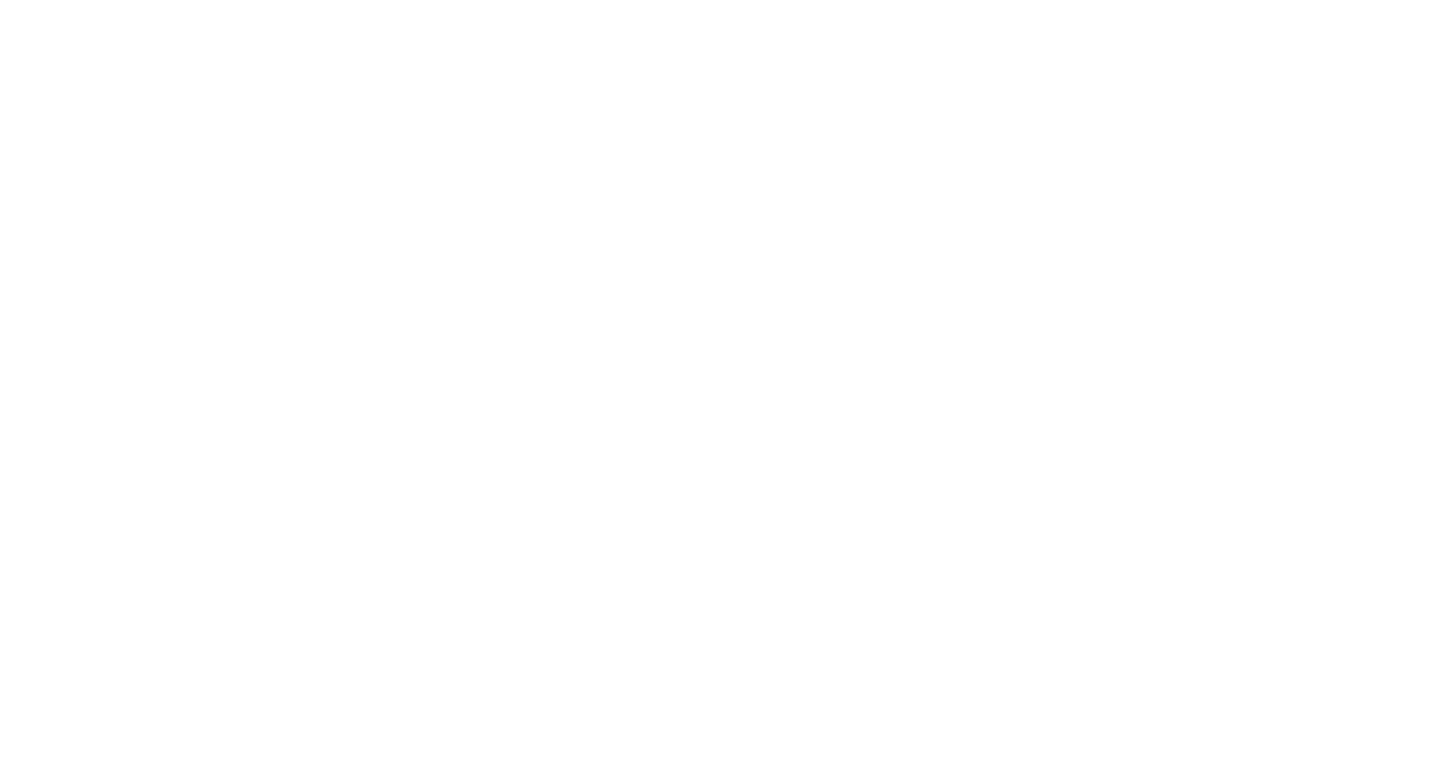 scroll, scrollTop: 0, scrollLeft: 0, axis: both 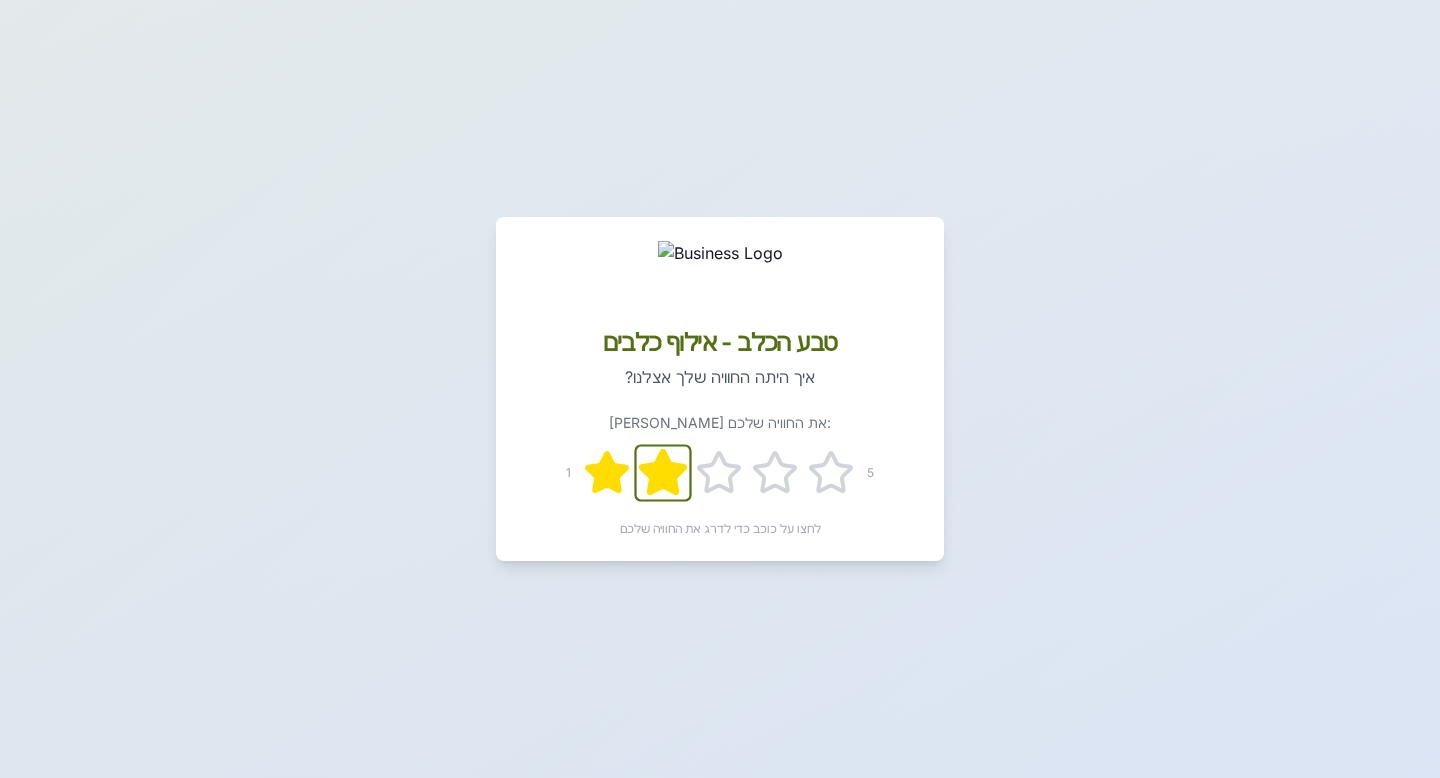 click 